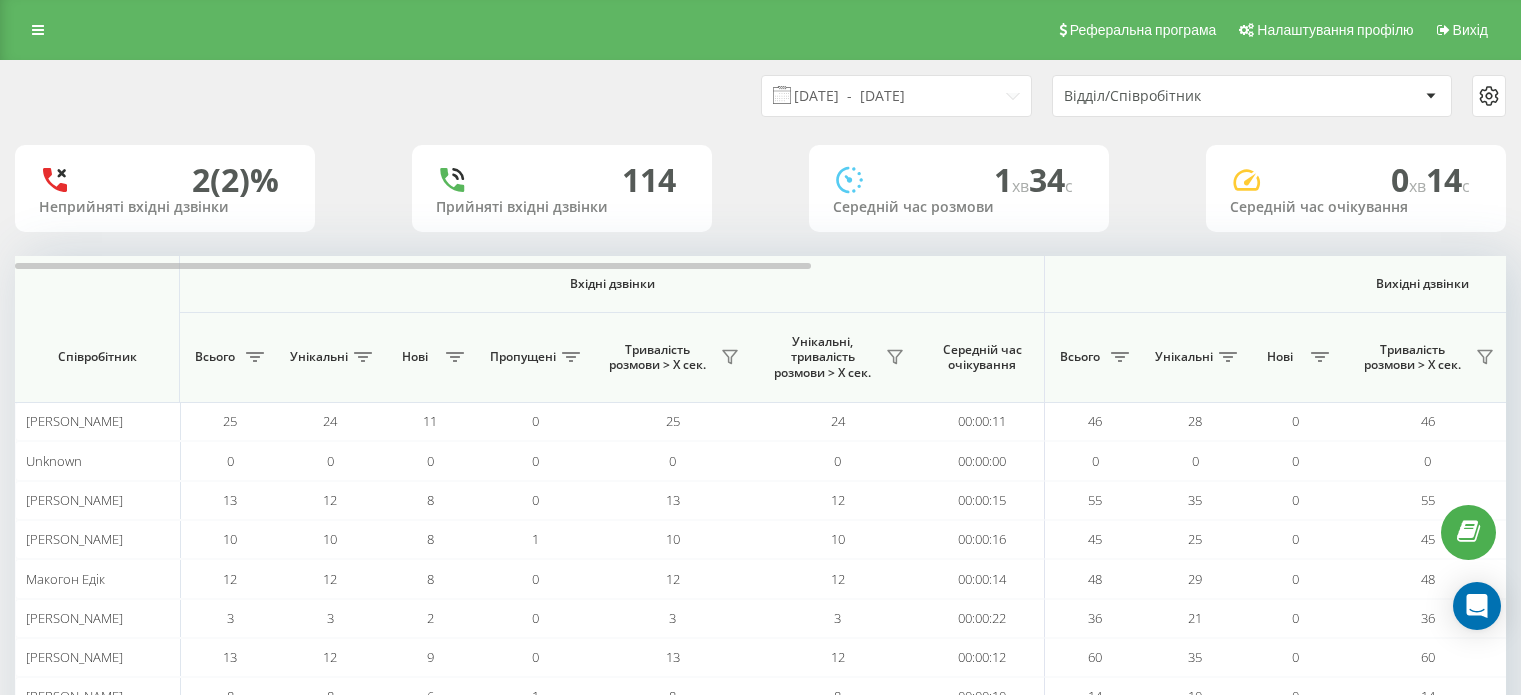scroll, scrollTop: 0, scrollLeft: 0, axis: both 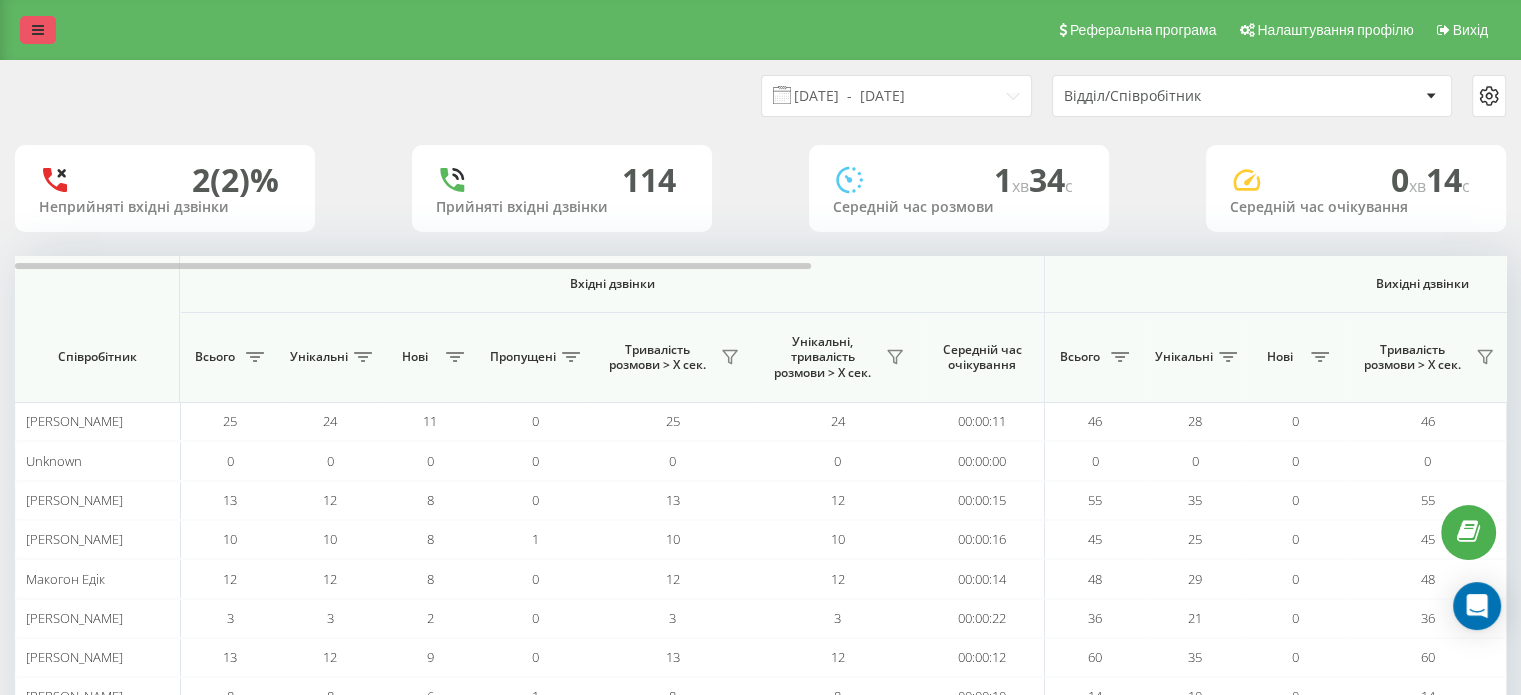 click at bounding box center [38, 30] 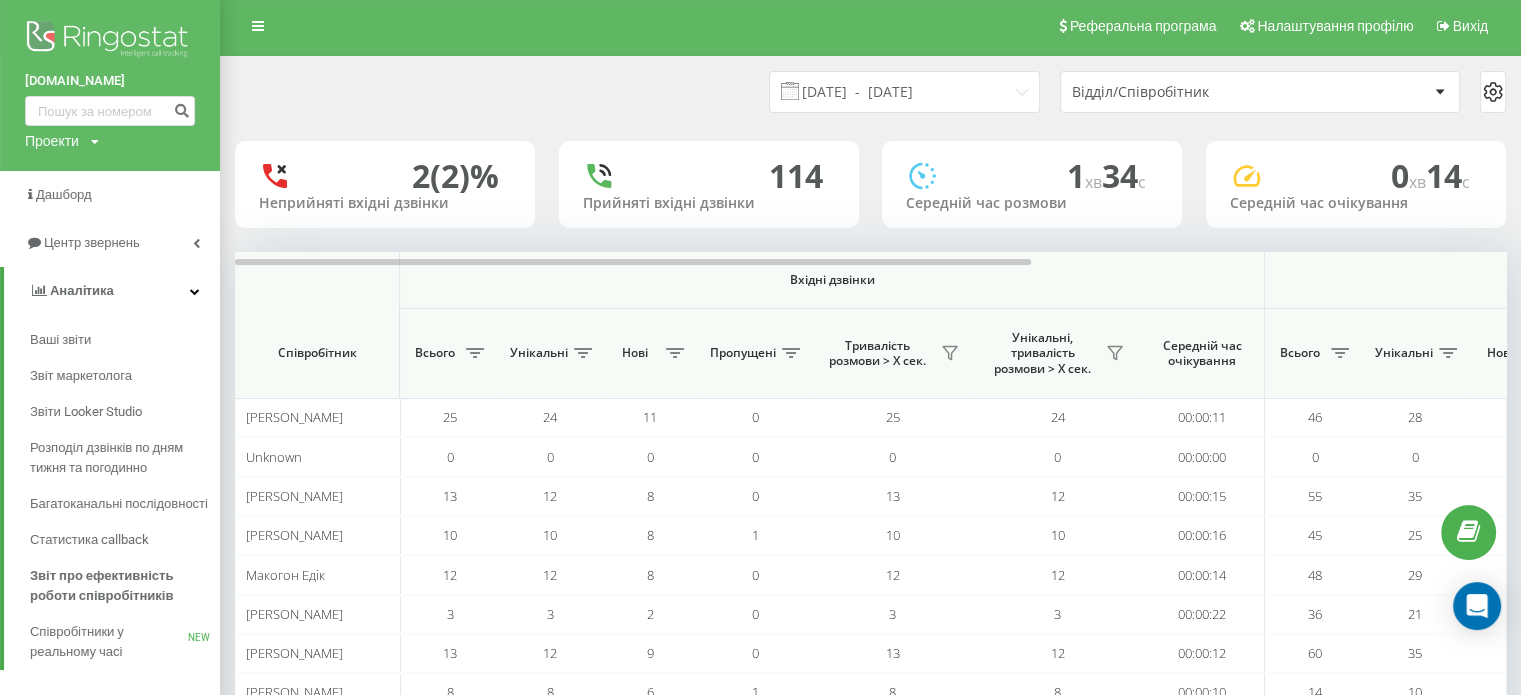 scroll, scrollTop: 0, scrollLeft: 0, axis: both 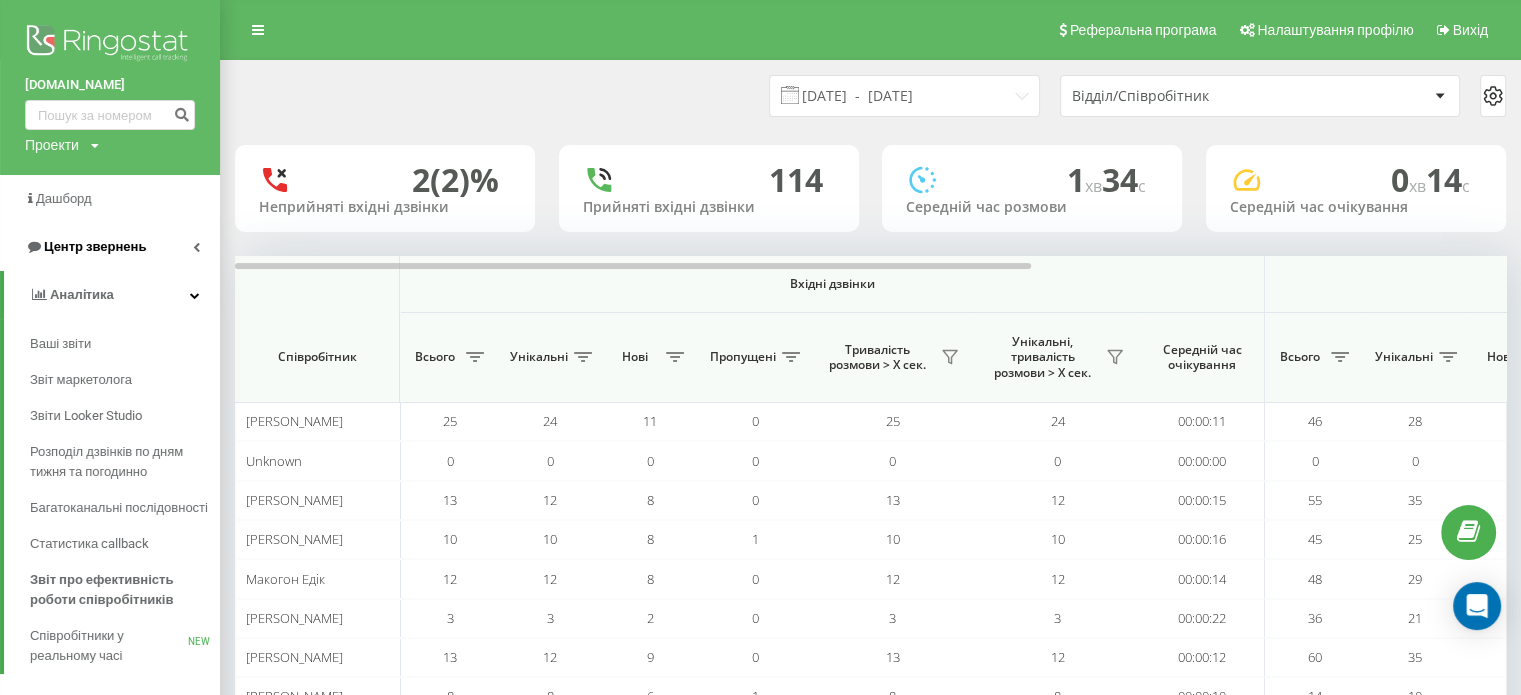 click on "Центр звернень" at bounding box center [110, 247] 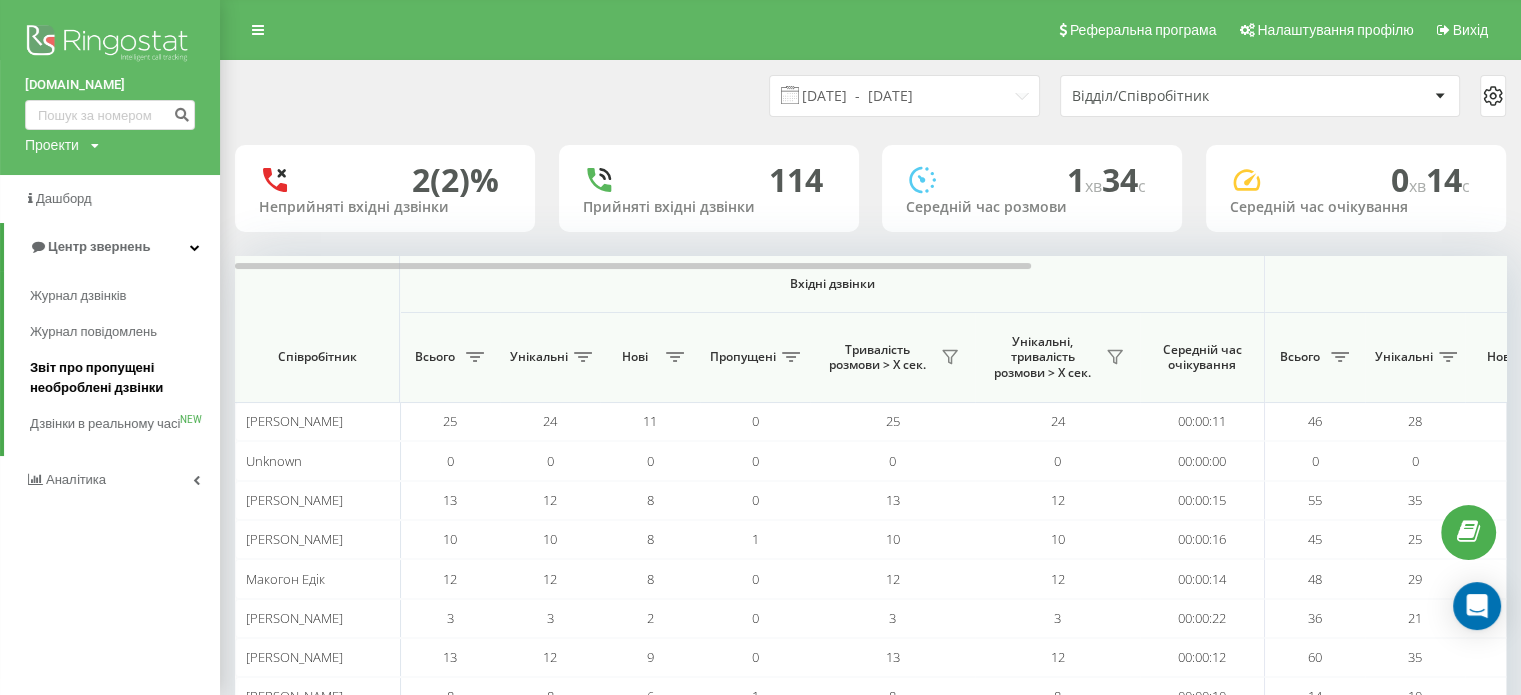 click on "Звіт про пропущені необроблені дзвінки" at bounding box center [120, 378] 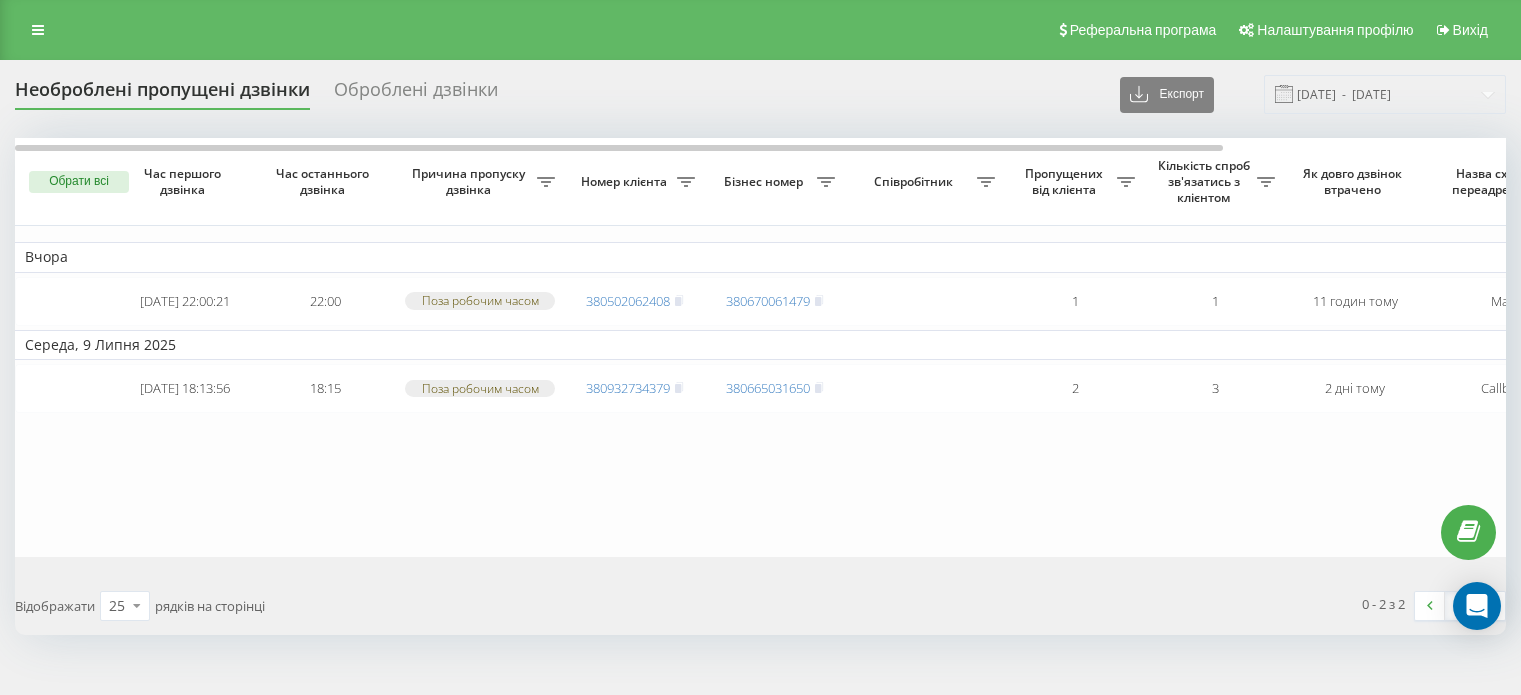 scroll, scrollTop: 0, scrollLeft: 0, axis: both 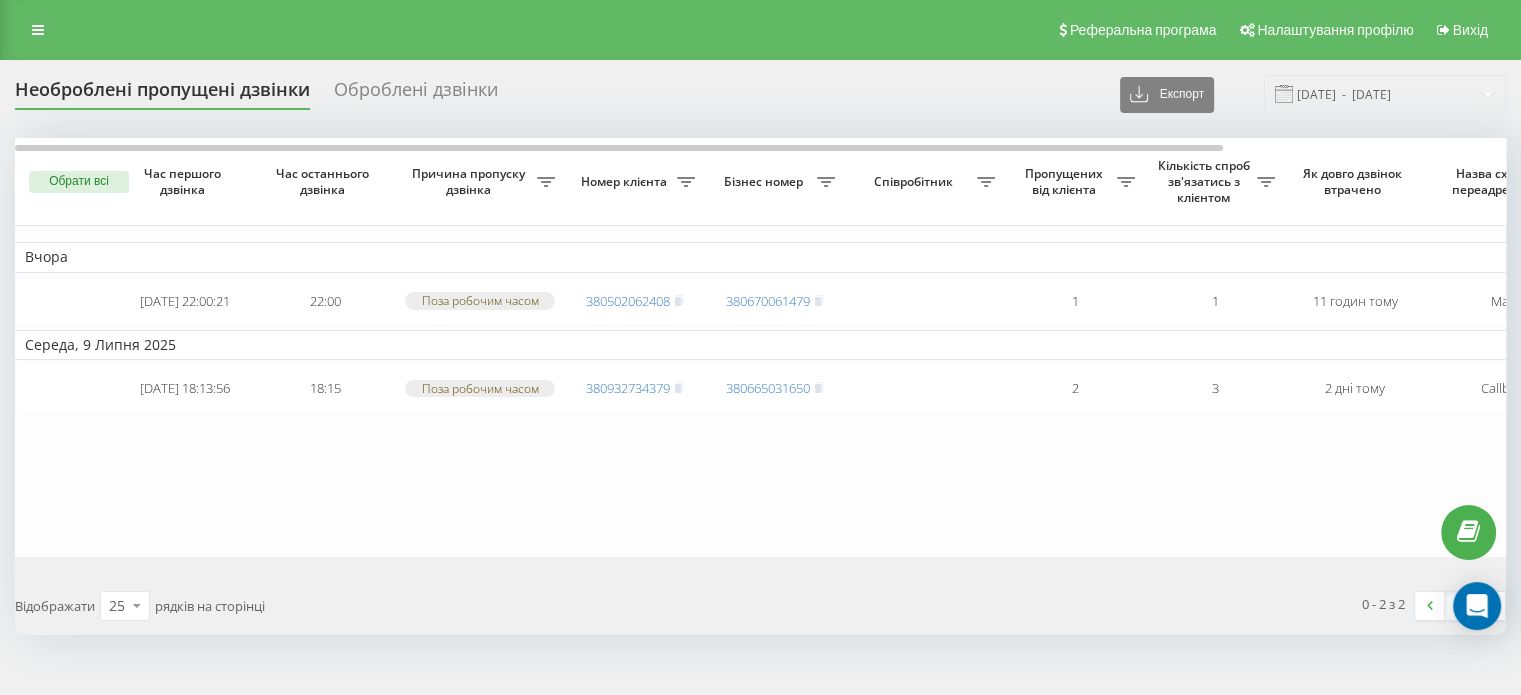 click on "Реферальна програма Налаштування профілю Вихід" at bounding box center [760, 30] 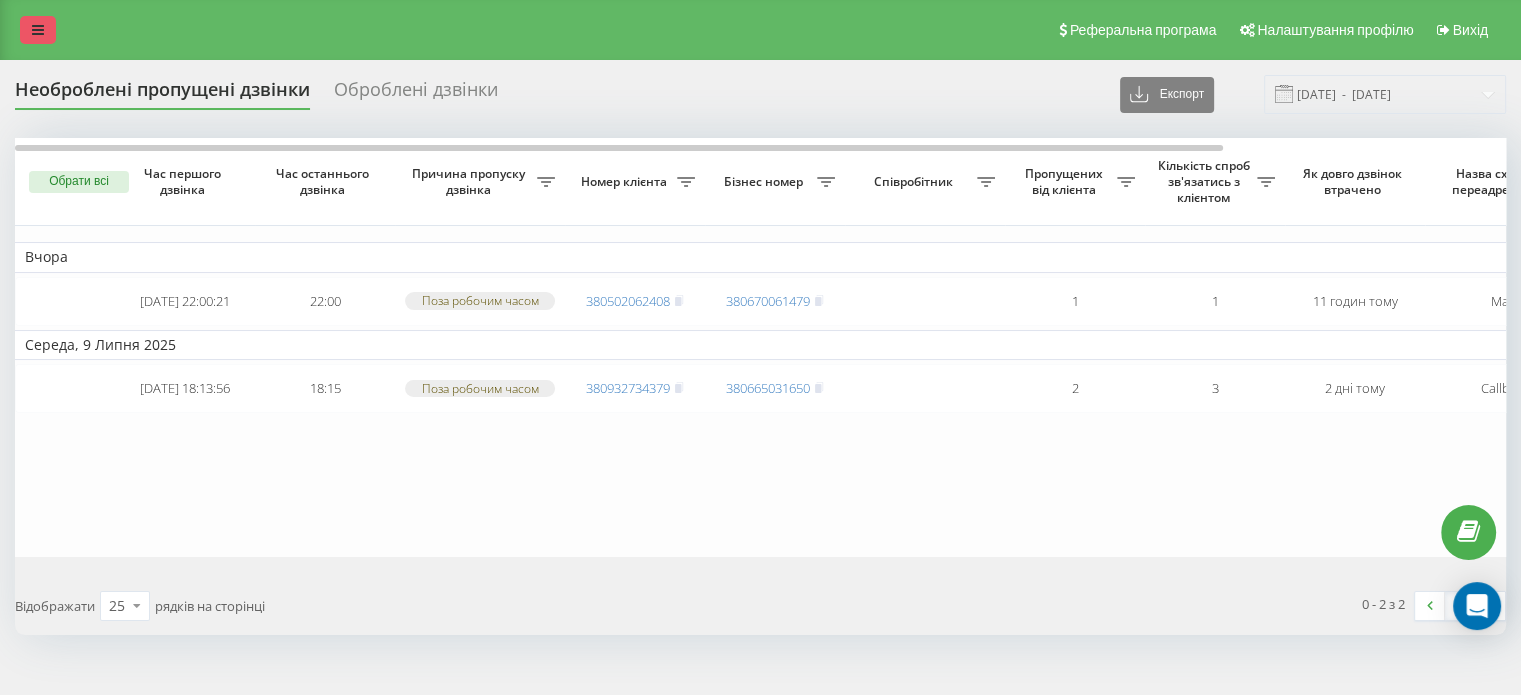 click at bounding box center (38, 30) 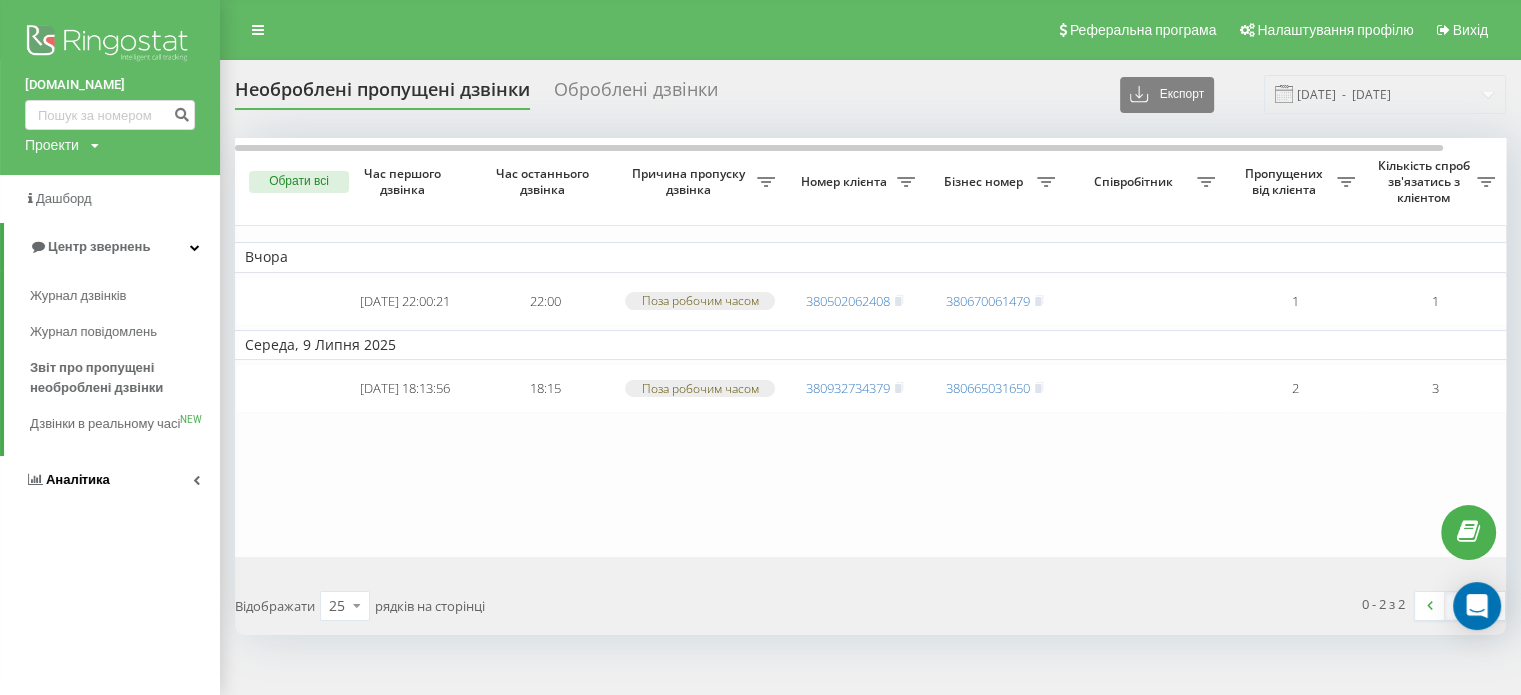 click on "Аналiтика" at bounding box center [110, 480] 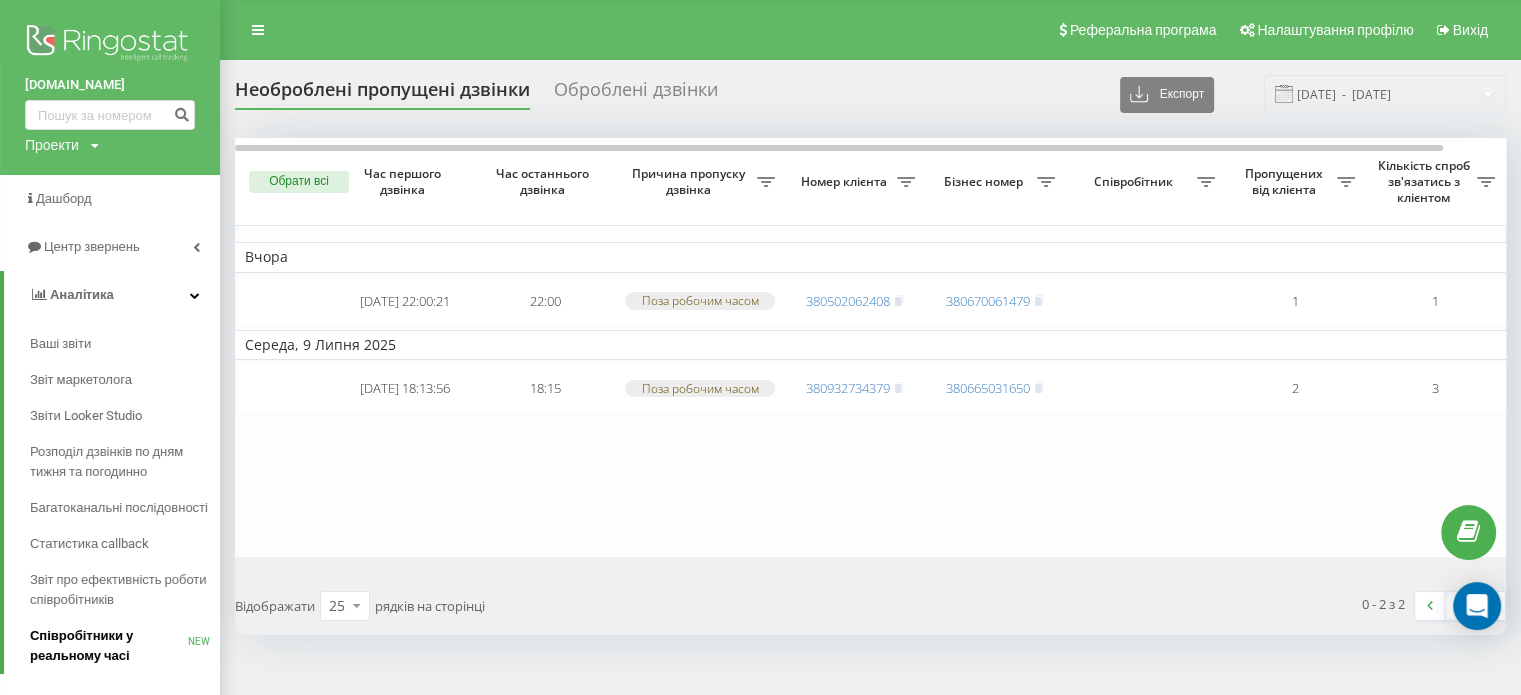 click on "Співробітники у реальному часі NEW" at bounding box center [125, 646] 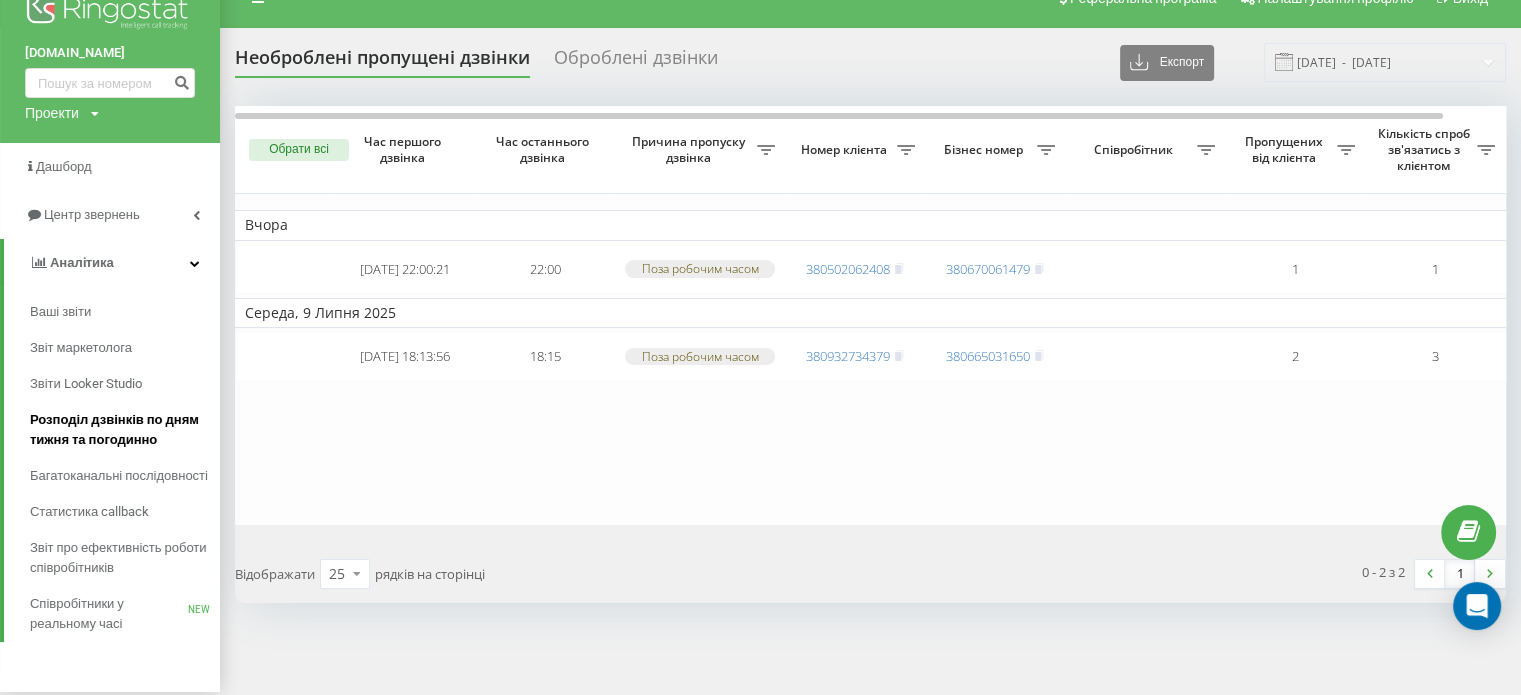 scroll, scrollTop: 48, scrollLeft: 0, axis: vertical 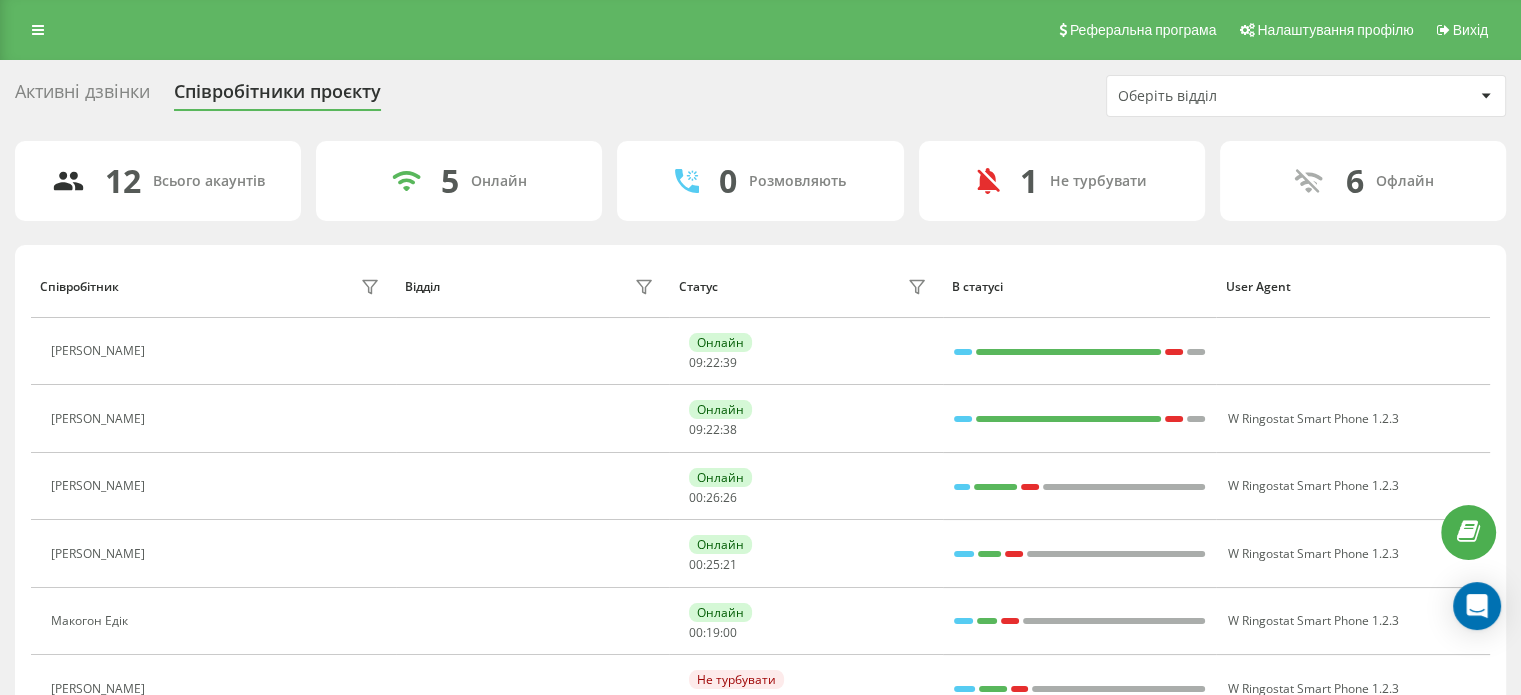 click on "Реферальна програма Налаштування профілю Вихід" at bounding box center (760, 30) 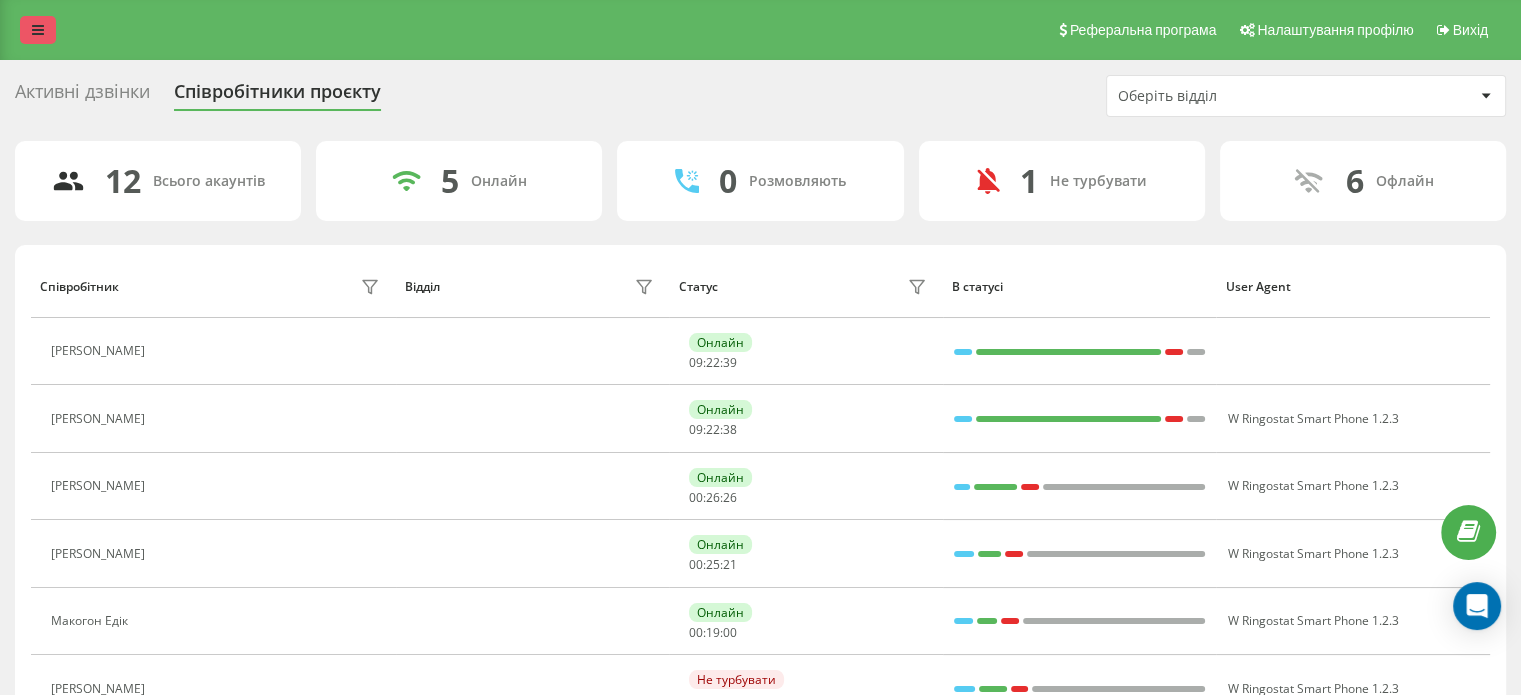 click at bounding box center (38, 30) 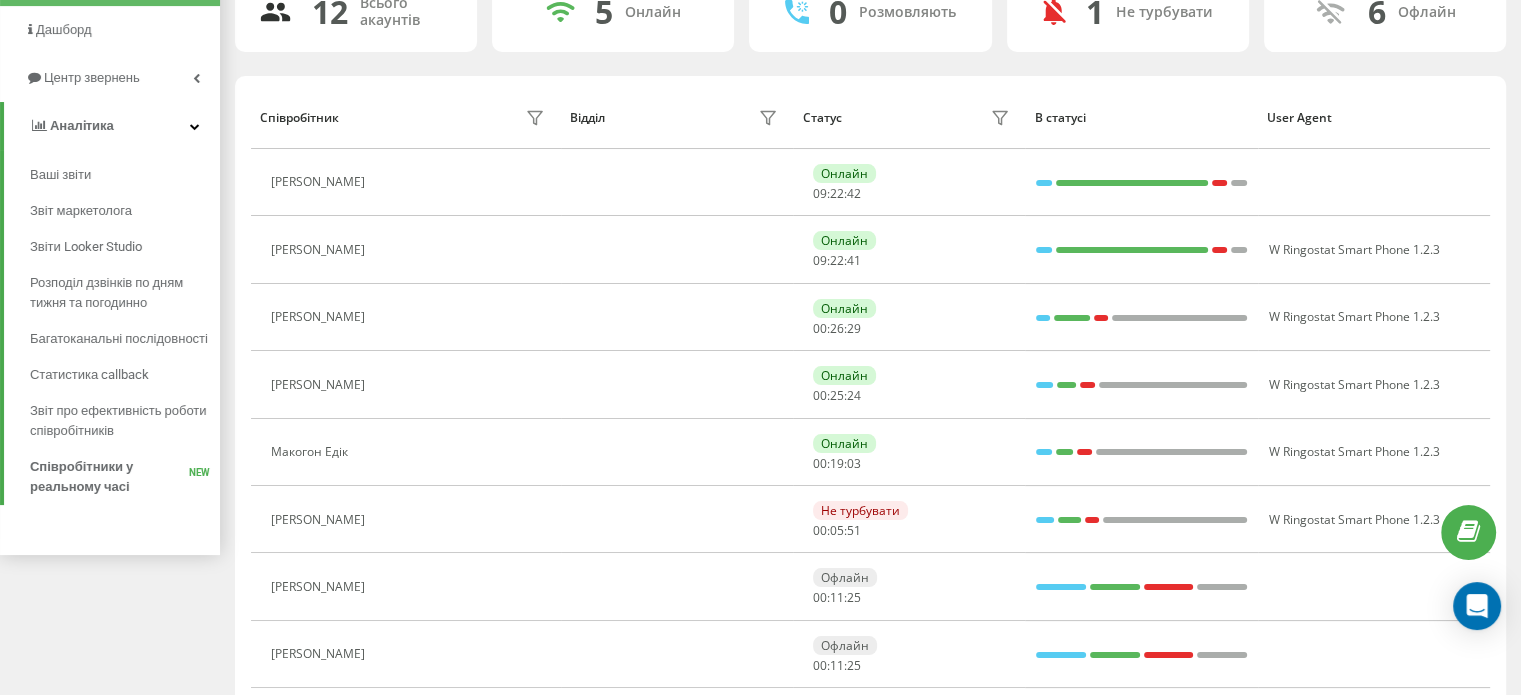 scroll, scrollTop: 503, scrollLeft: 0, axis: vertical 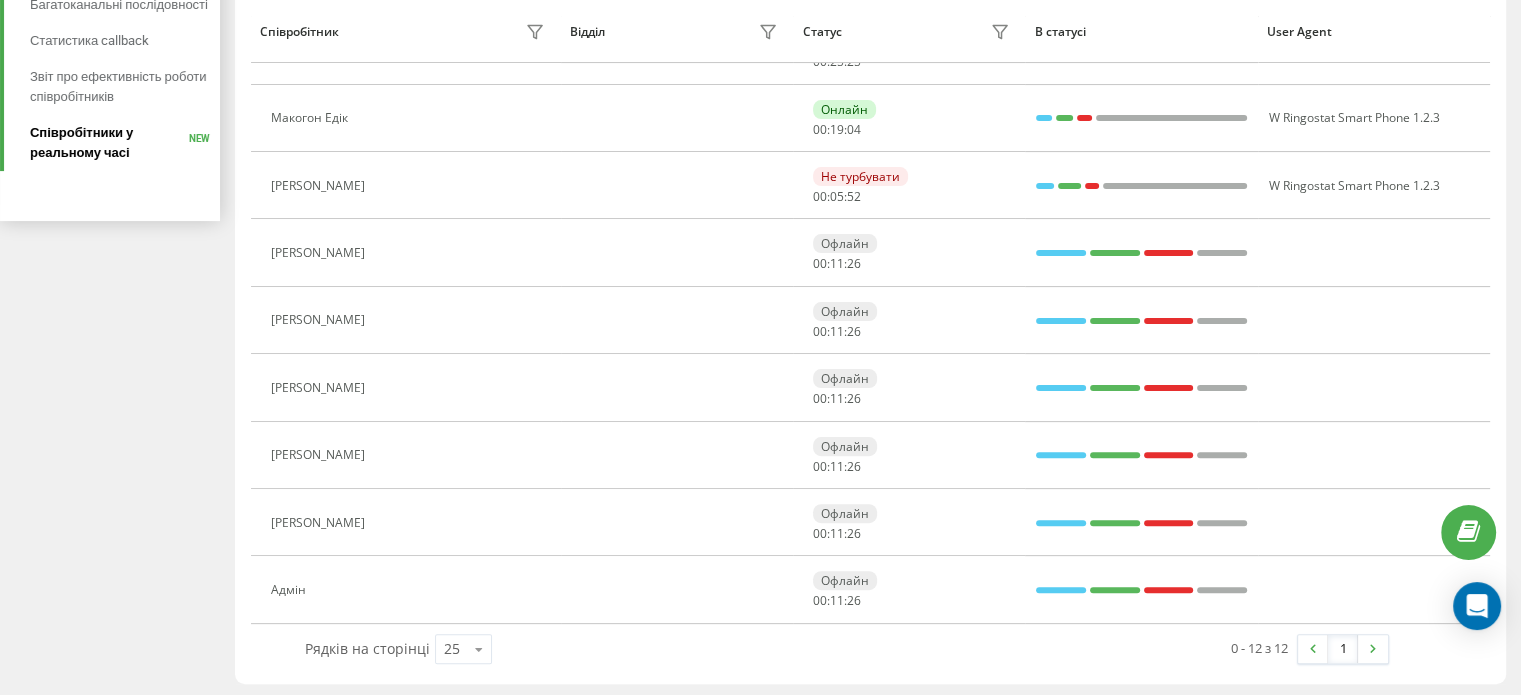 click on "Співробітники у реальному часі" at bounding box center [109, 143] 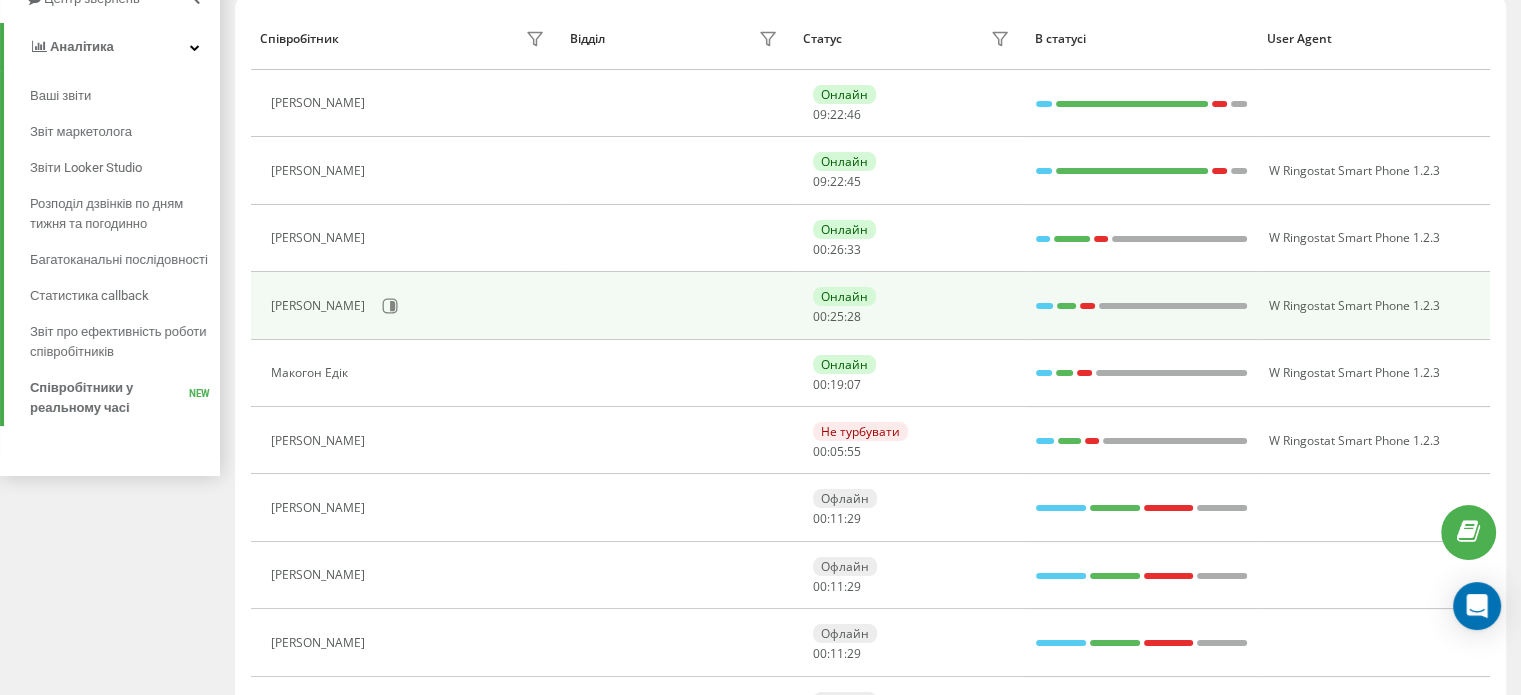 scroll, scrollTop: 203, scrollLeft: 0, axis: vertical 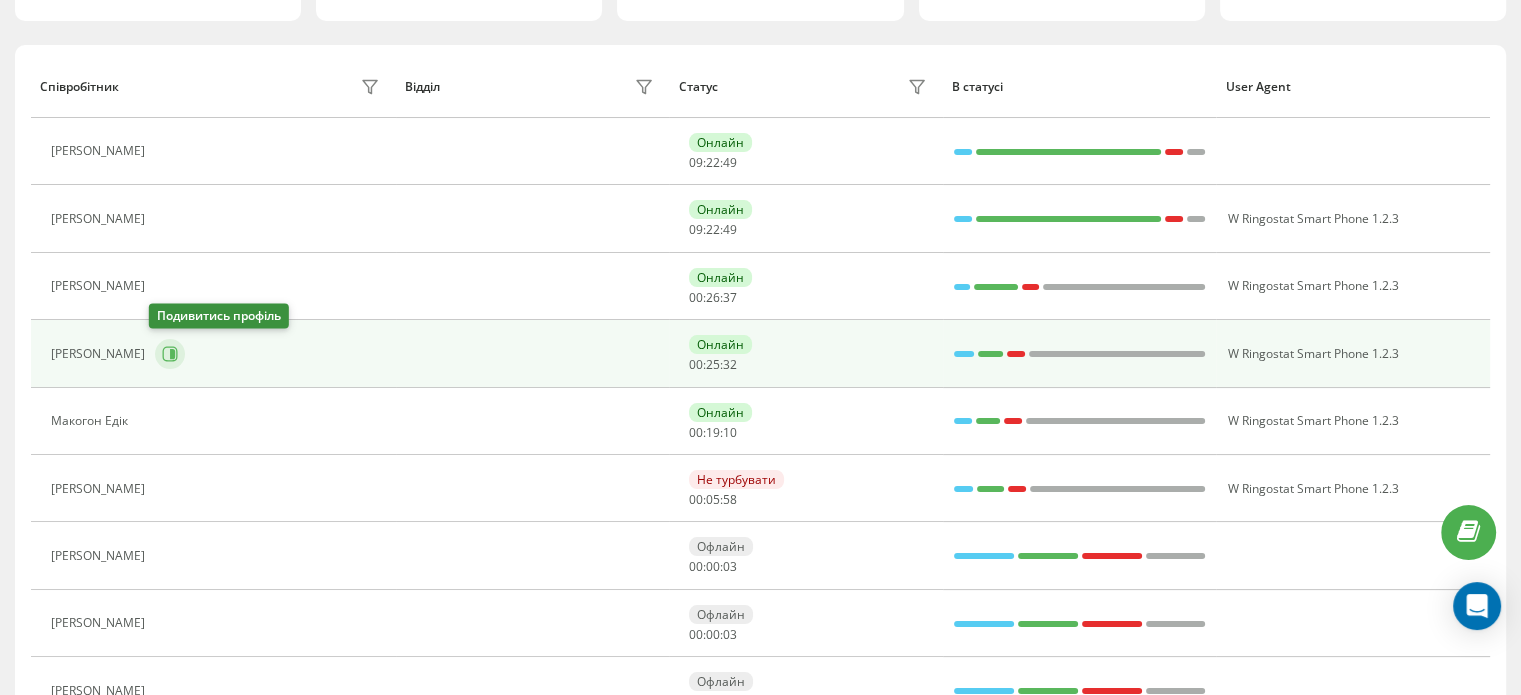 click 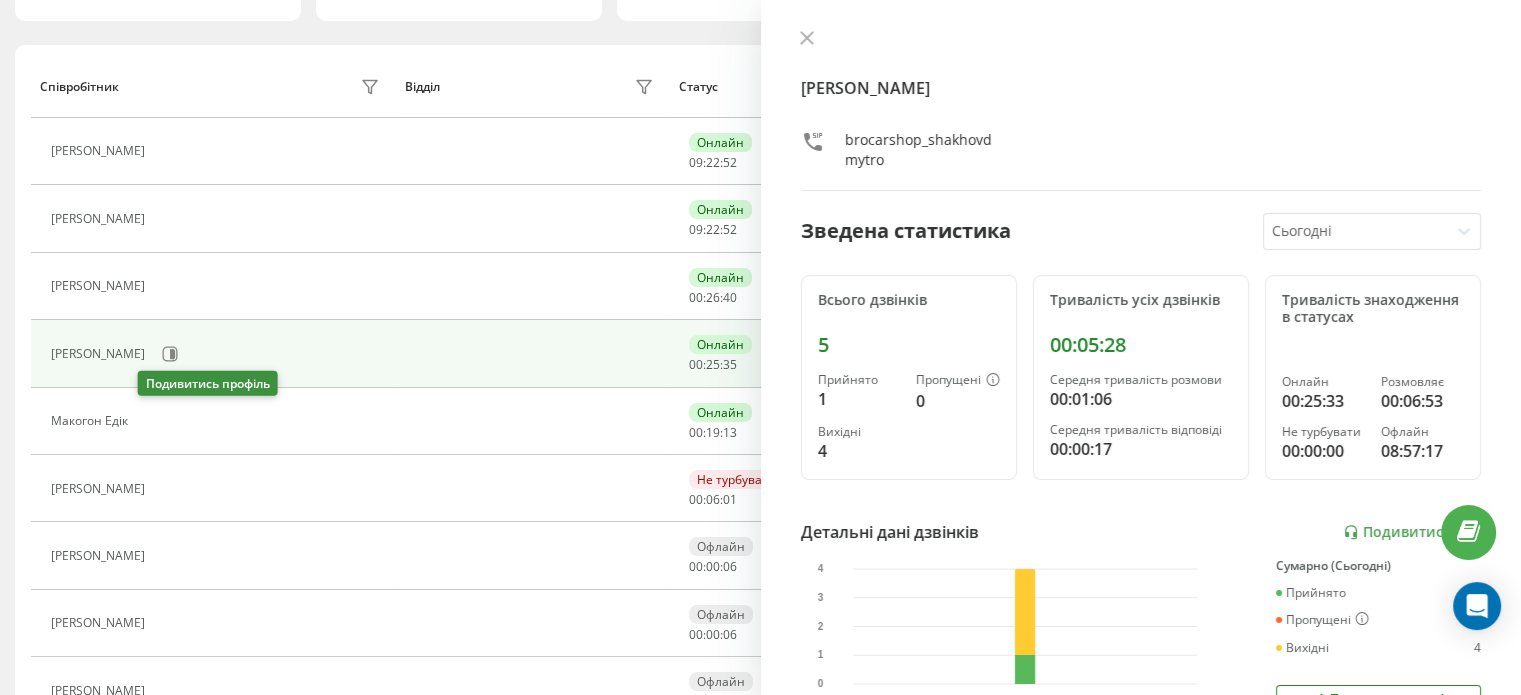 click 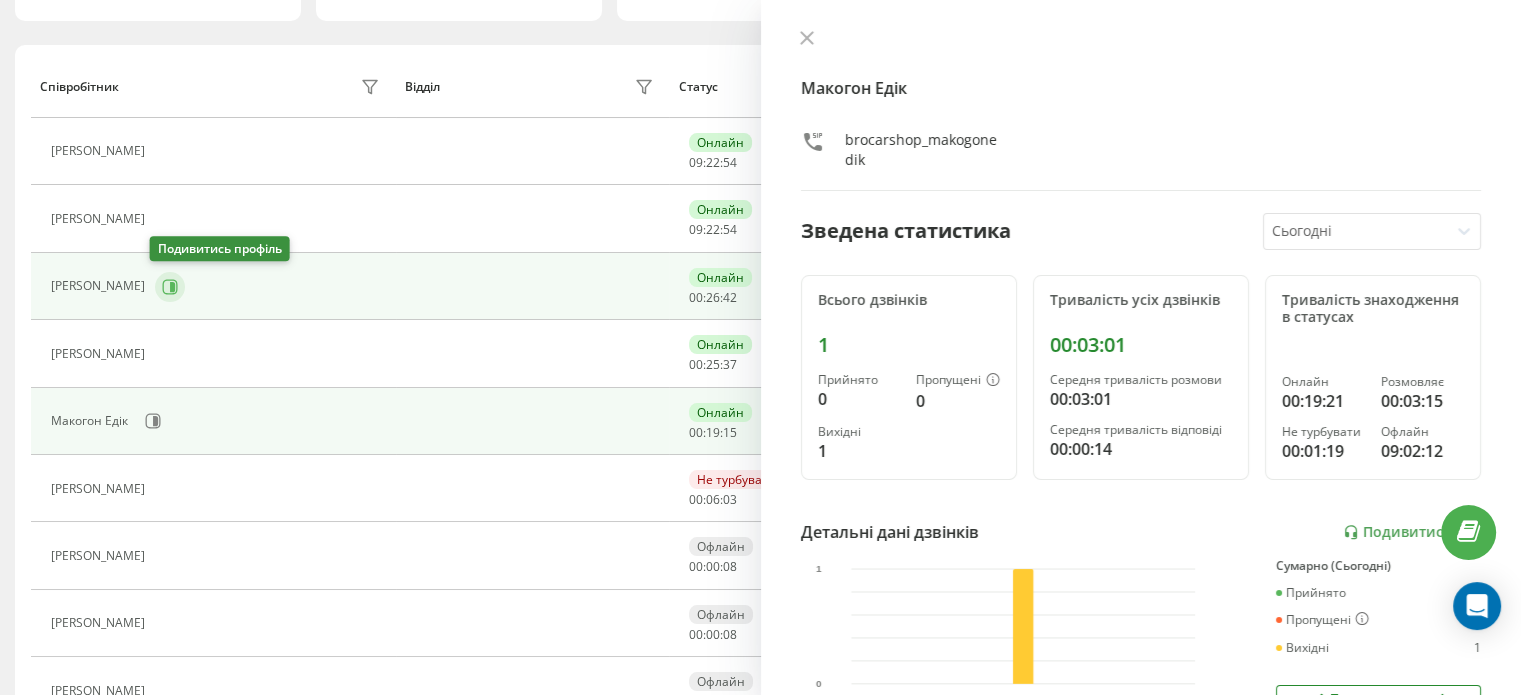 click 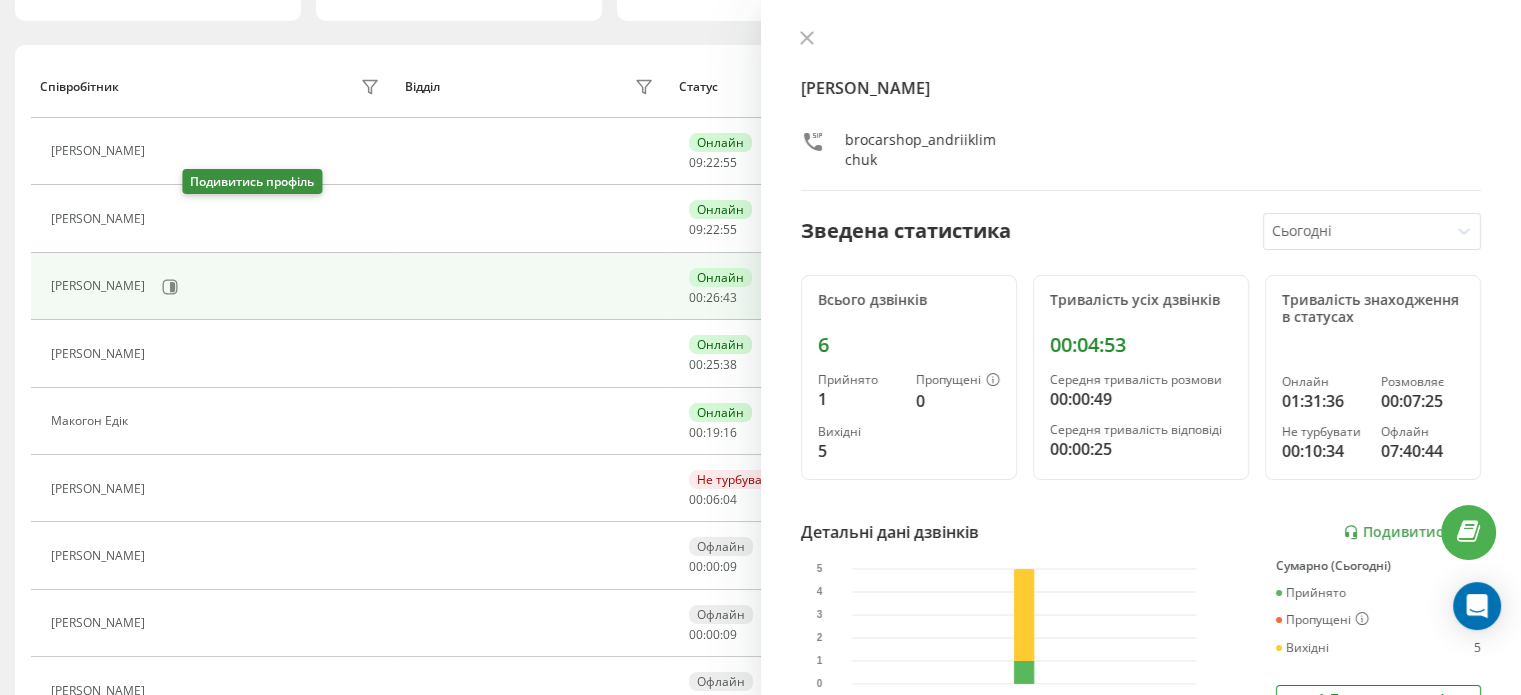 click 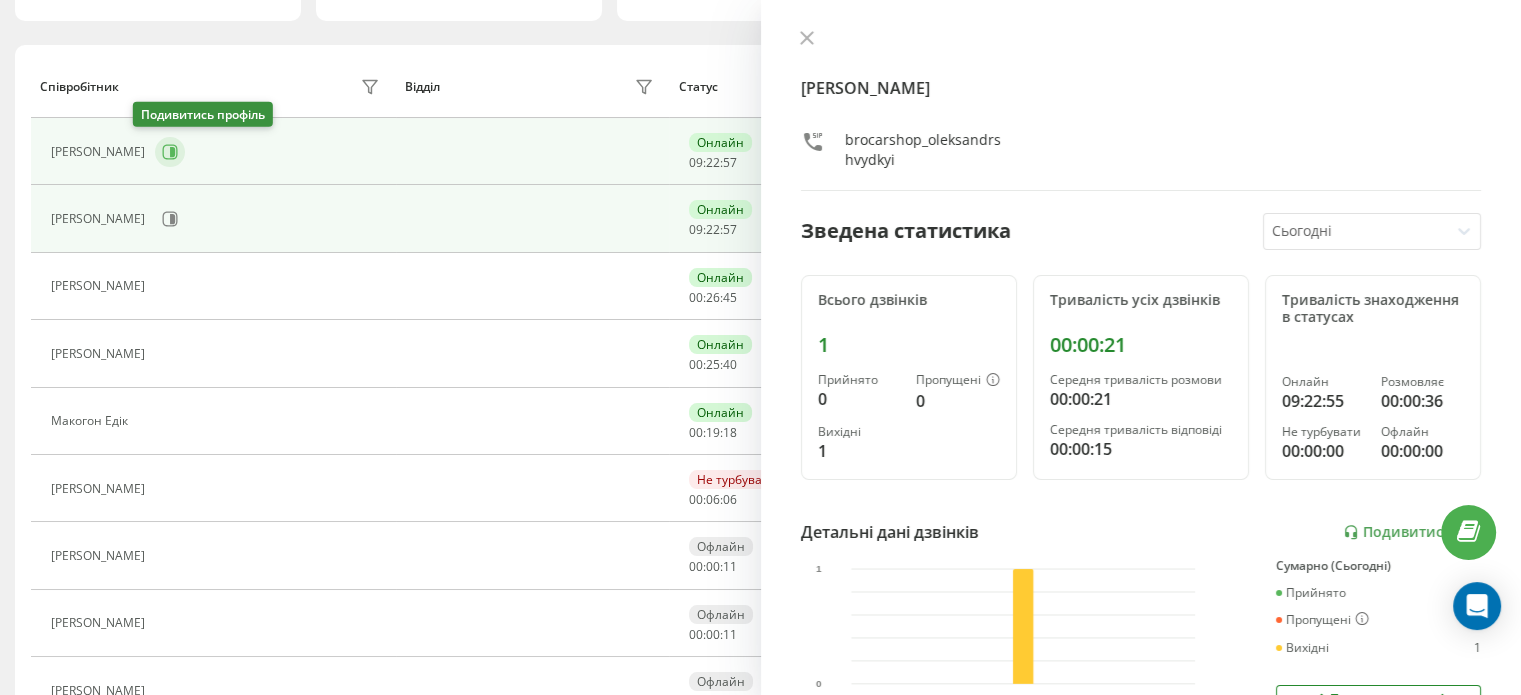 click 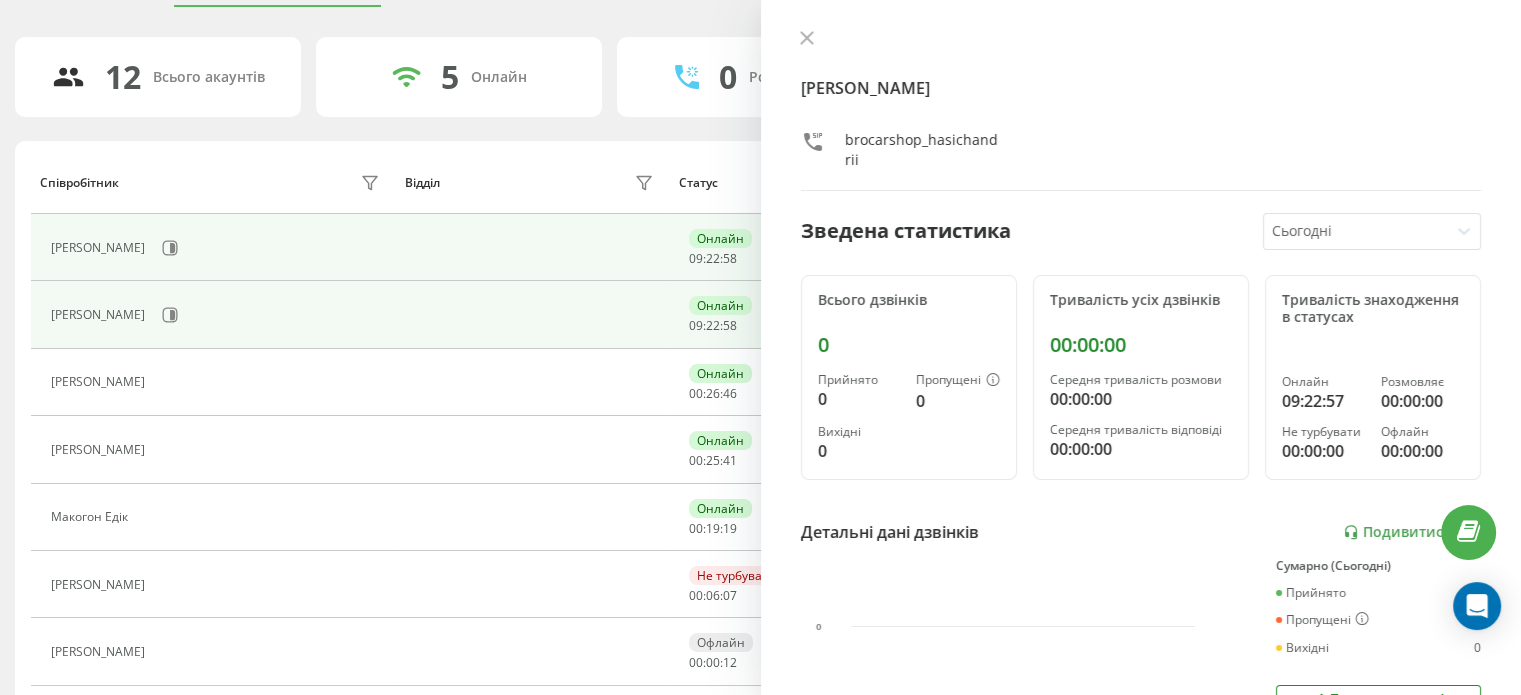 scroll, scrollTop: 0, scrollLeft: 0, axis: both 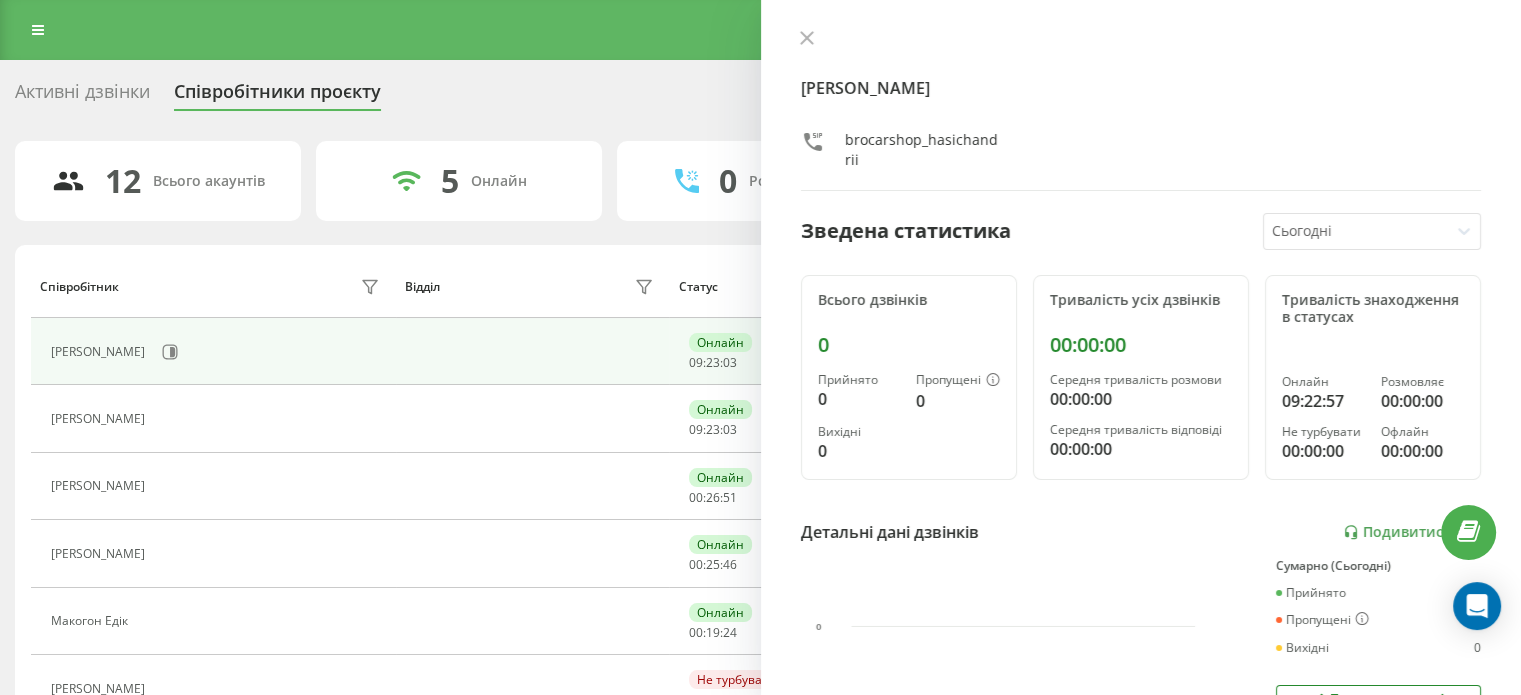 click on "Активні дзвінки" at bounding box center (82, 96) 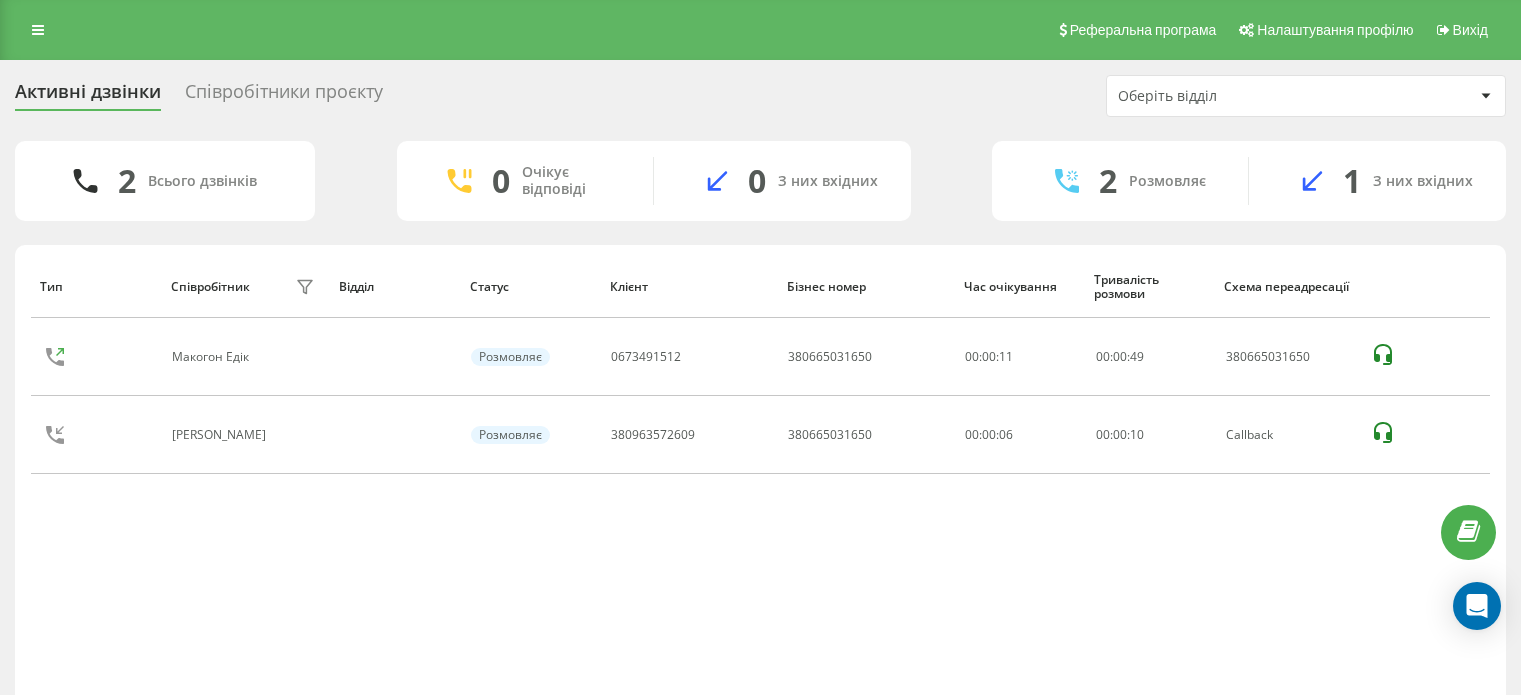 scroll, scrollTop: 0, scrollLeft: 0, axis: both 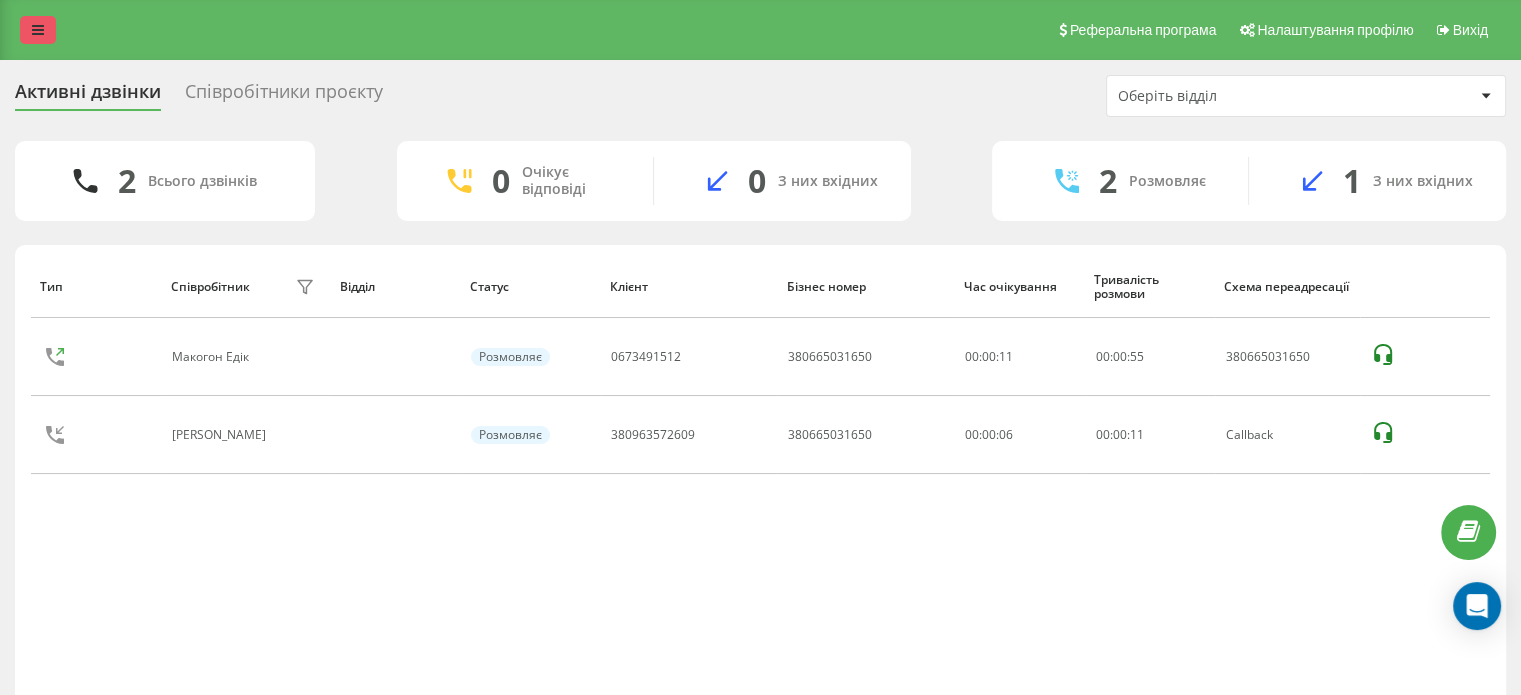 click at bounding box center [38, 30] 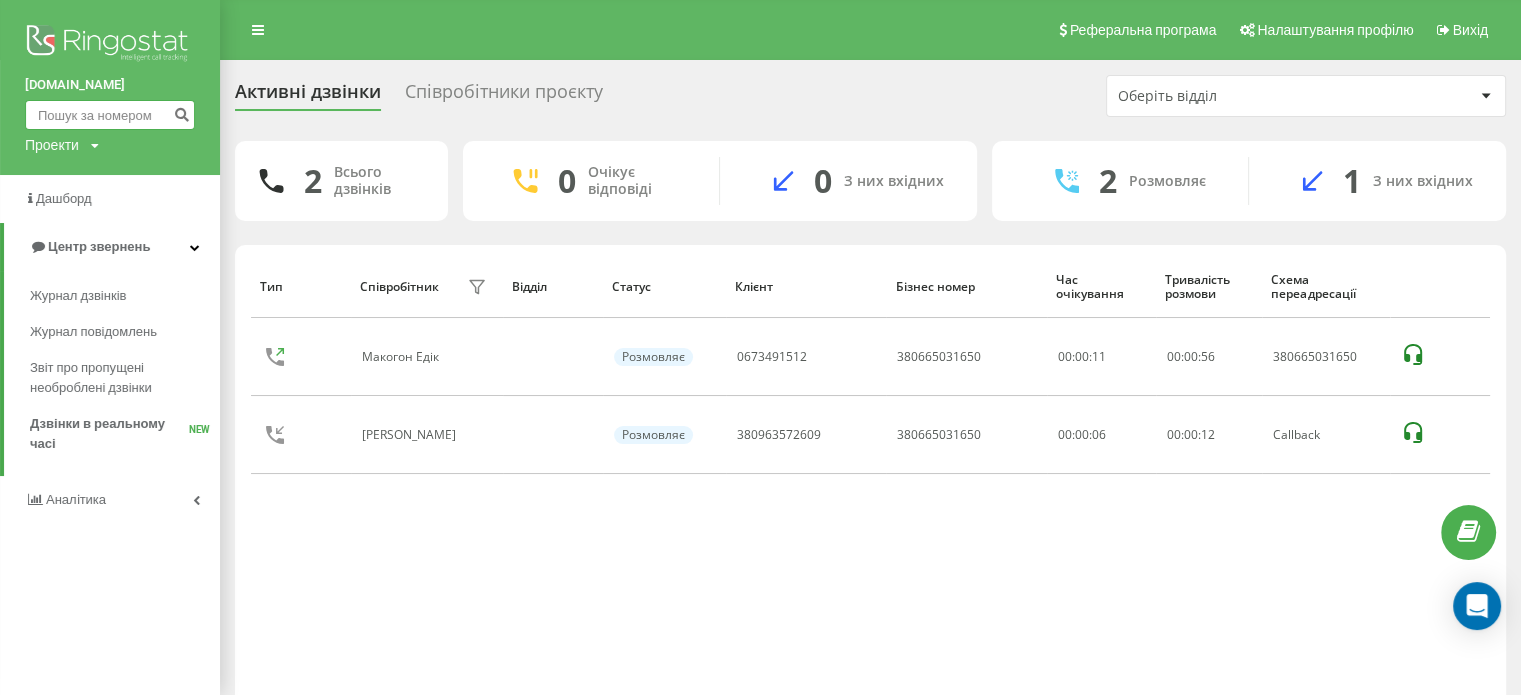 click at bounding box center (110, 115) 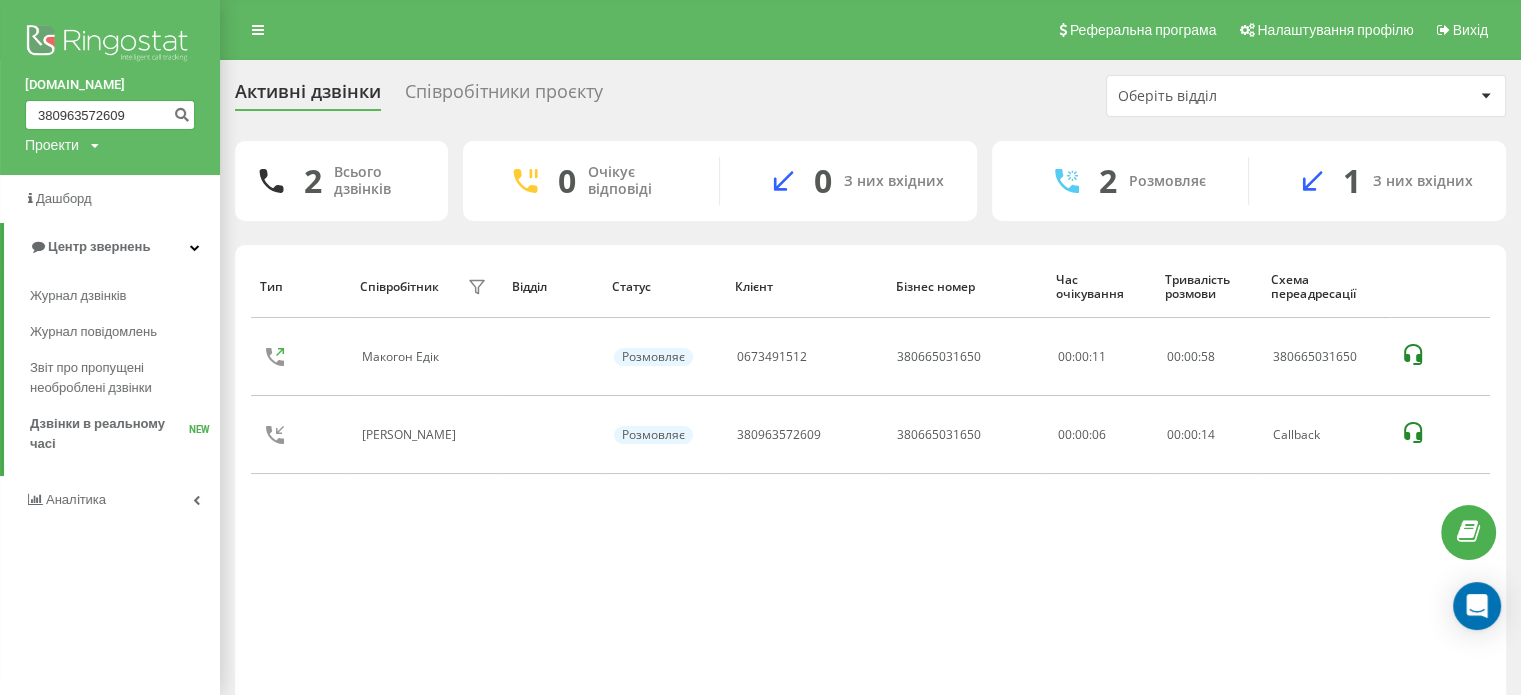 type on "380963572609" 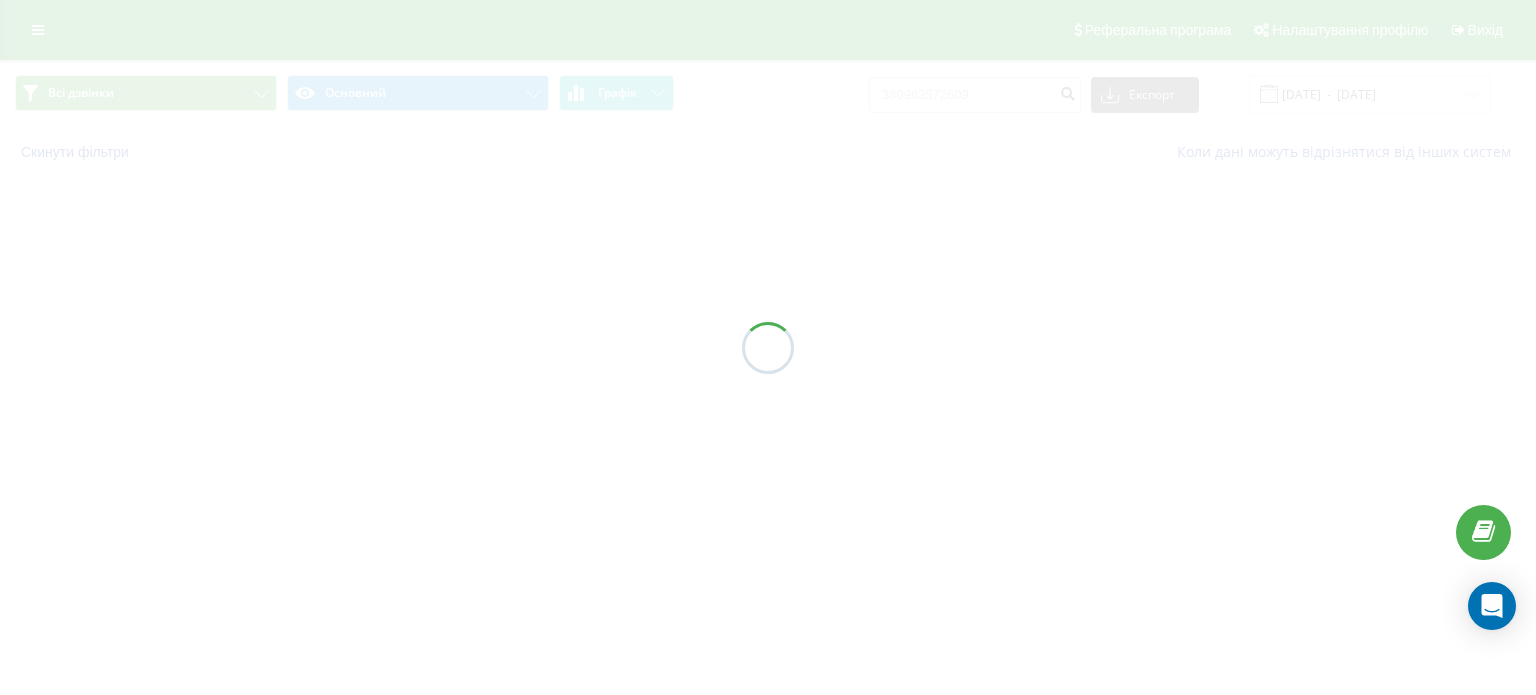 scroll, scrollTop: 0, scrollLeft: 0, axis: both 